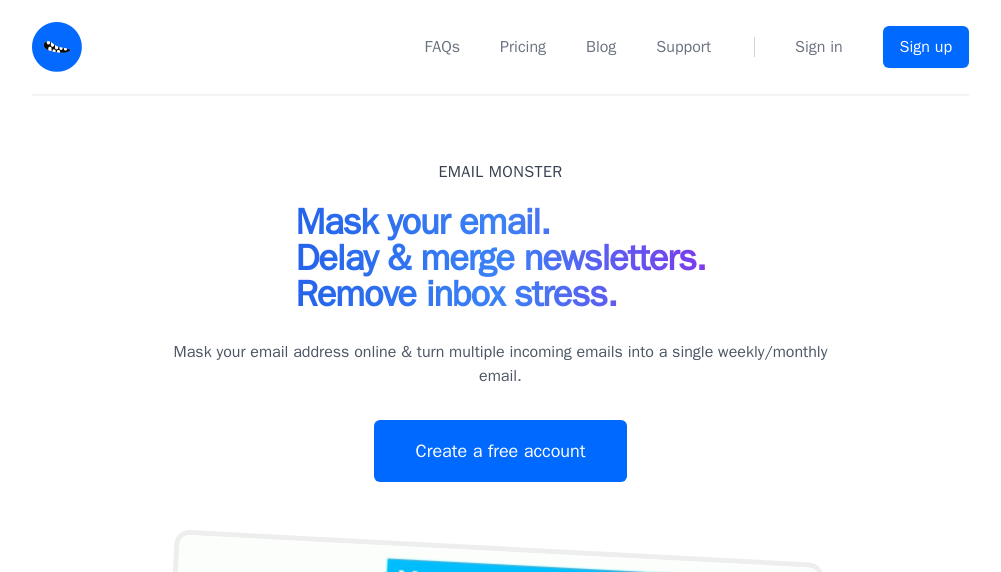scroll, scrollTop: 0, scrollLeft: 0, axis: both 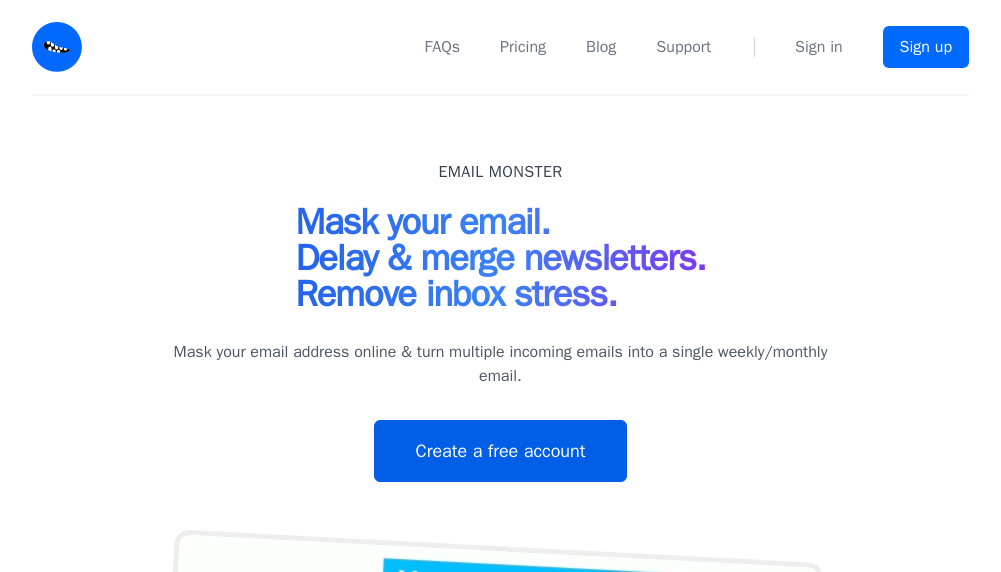 click on "Create a free account" at bounding box center (500, 451) 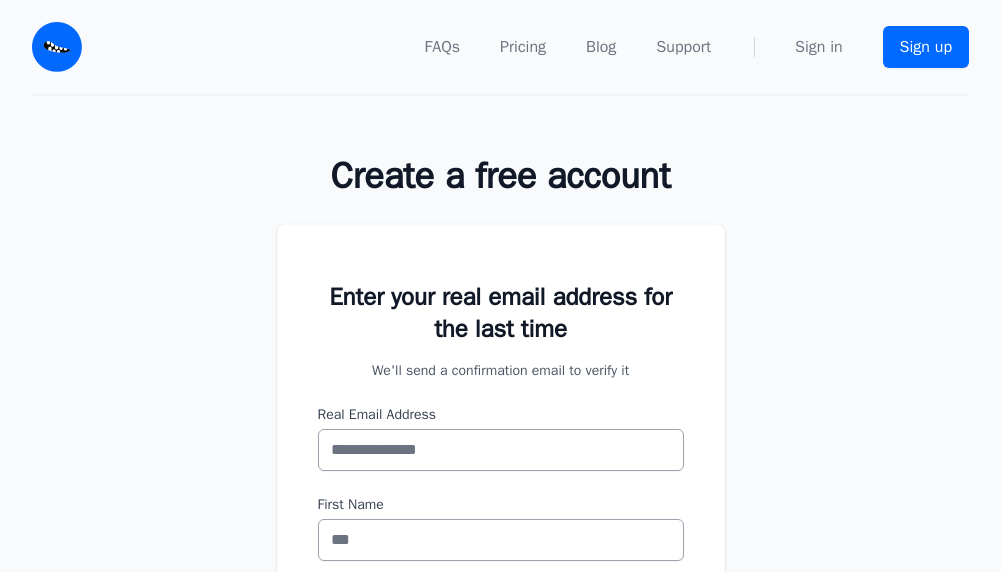scroll, scrollTop: 0, scrollLeft: 0, axis: both 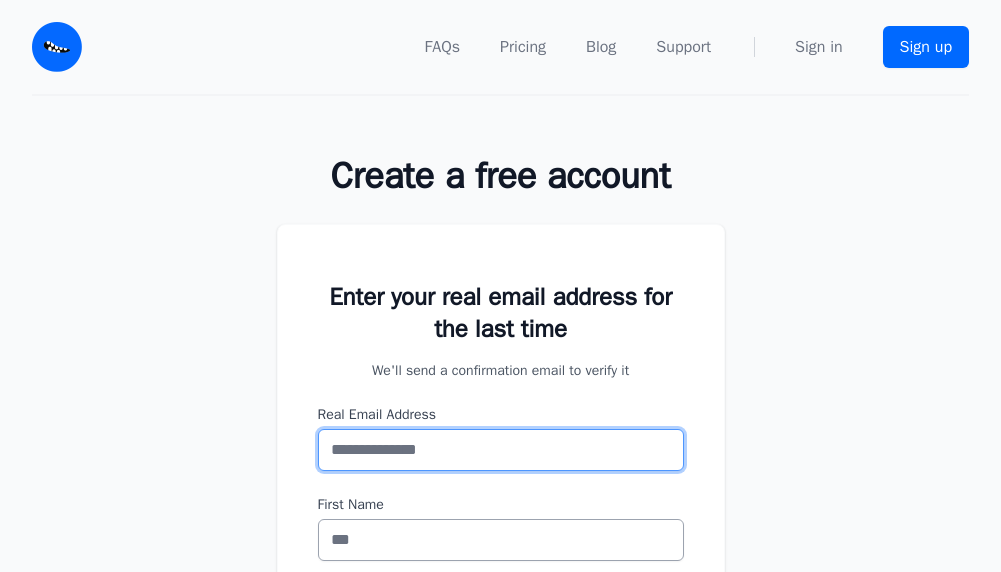 click on "Real Email Address" at bounding box center (501, 450) 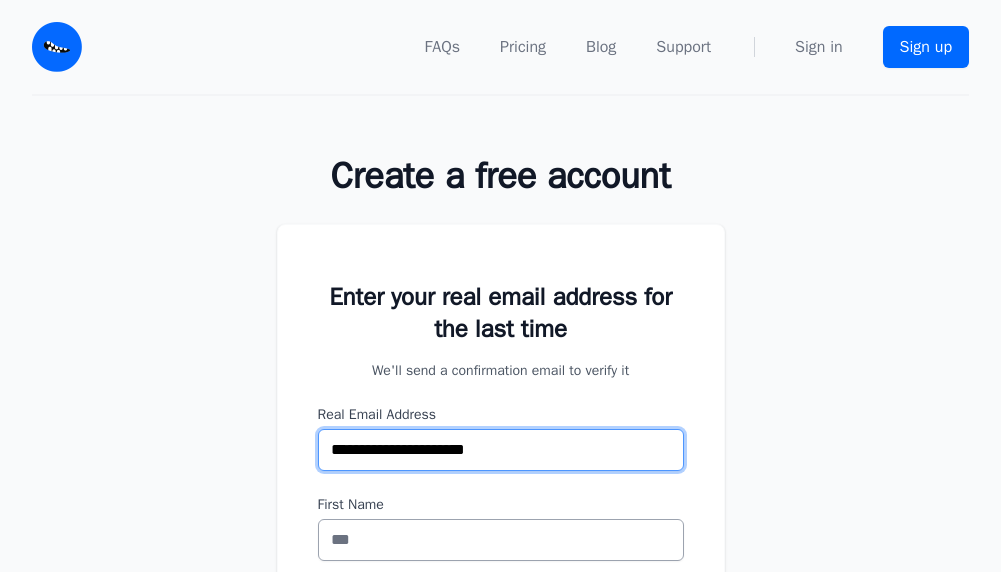 type on "**********" 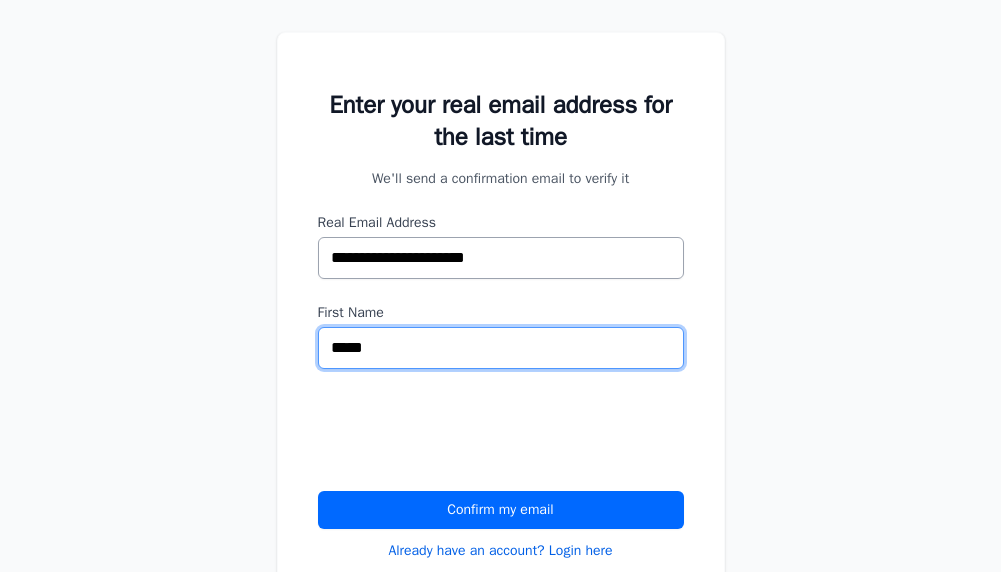 scroll, scrollTop: 200, scrollLeft: 0, axis: vertical 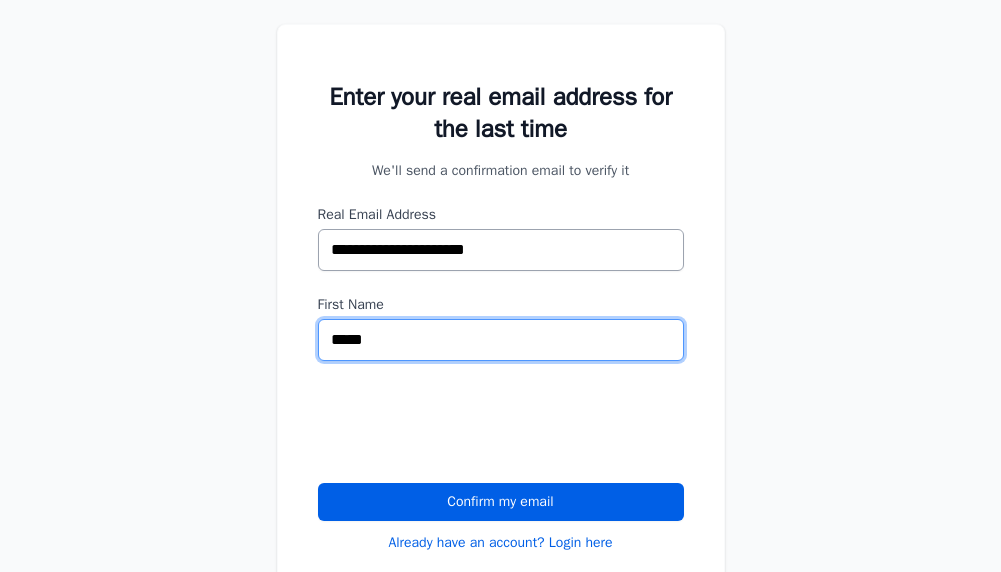 type on "*****" 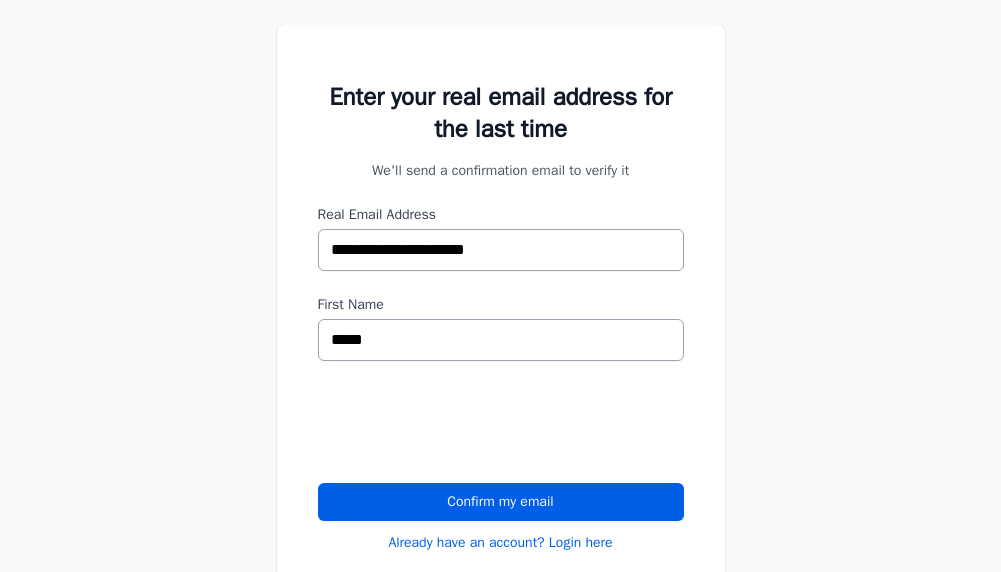 click on "**********" at bounding box center [501, 305] 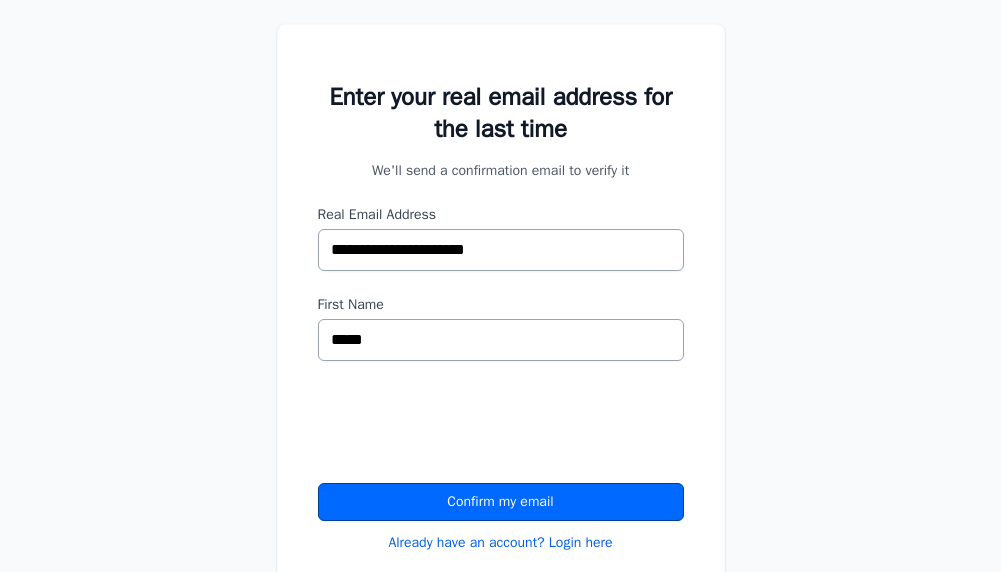click on "Confirm my email" at bounding box center [501, 502] 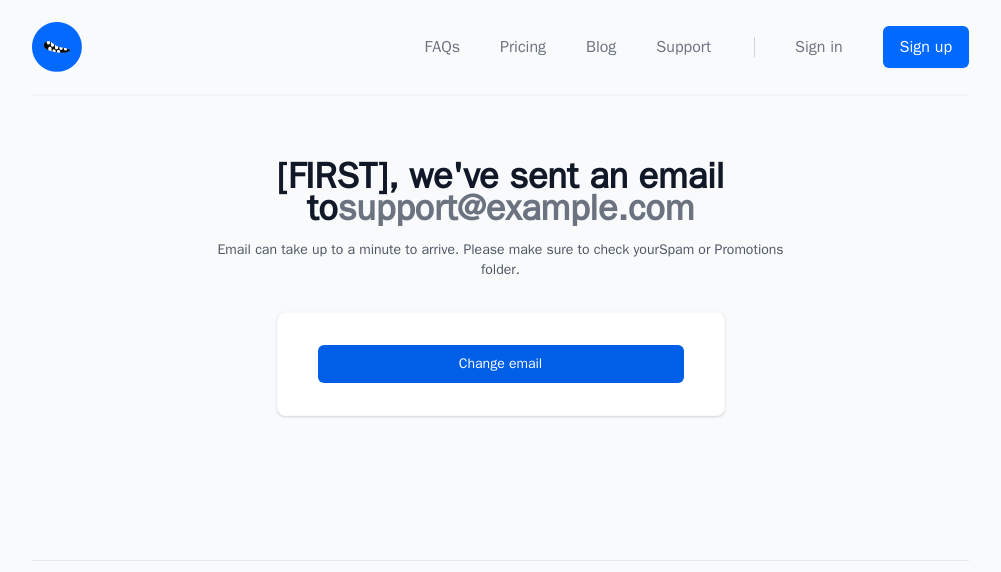 scroll, scrollTop: 0, scrollLeft: 0, axis: both 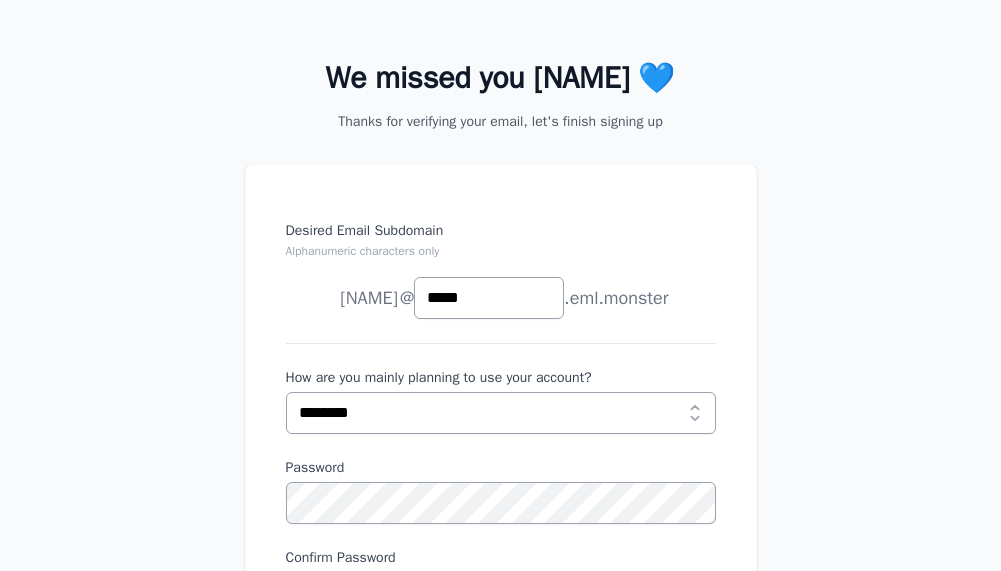 type on "*****" 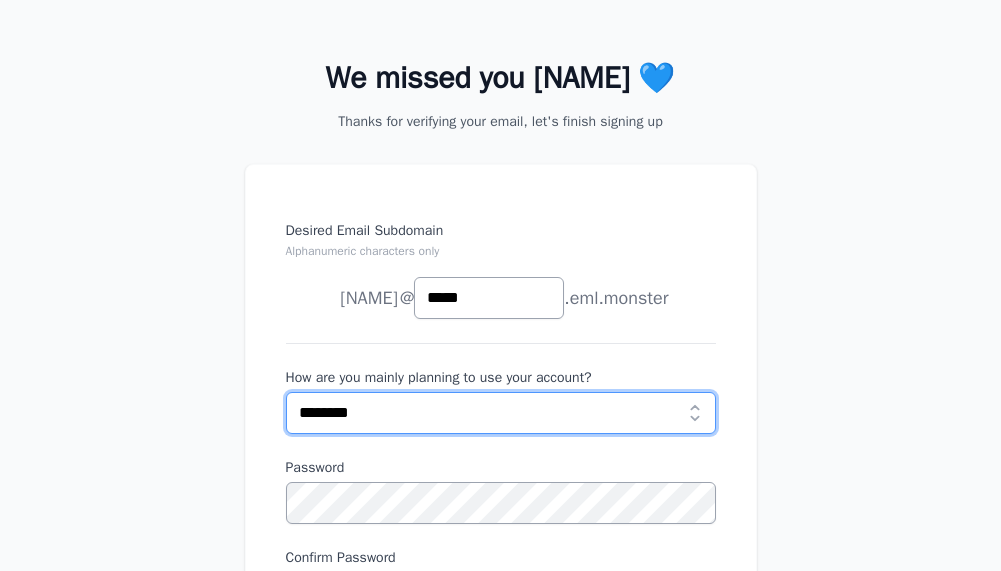 click on "**********" at bounding box center (501, 413) 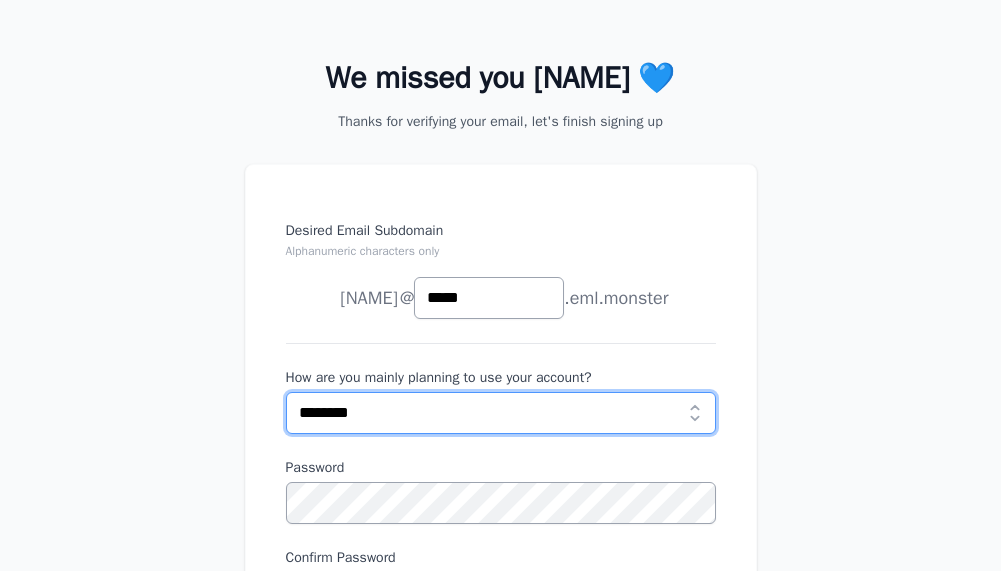 select on "***" 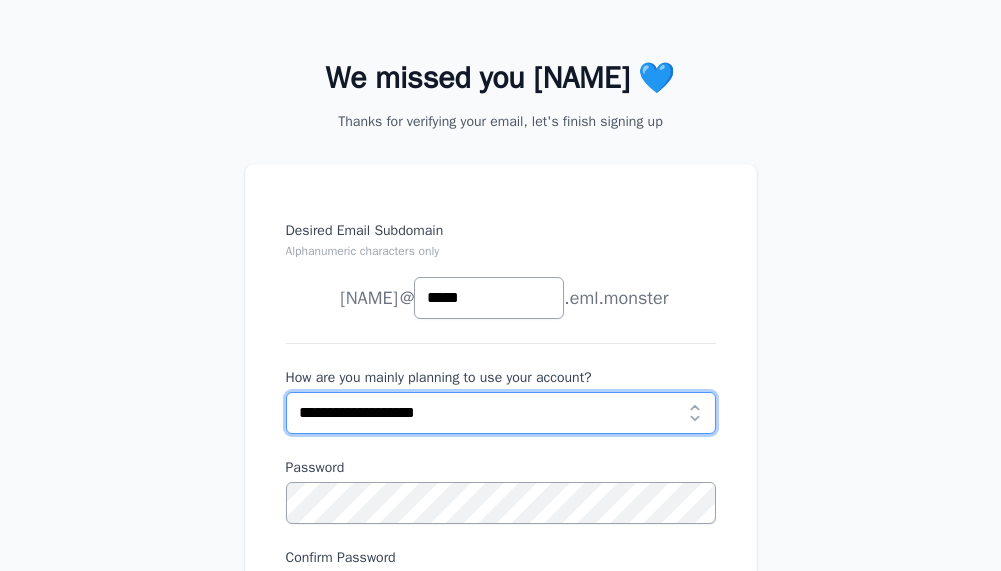 click on "**********" at bounding box center (501, 413) 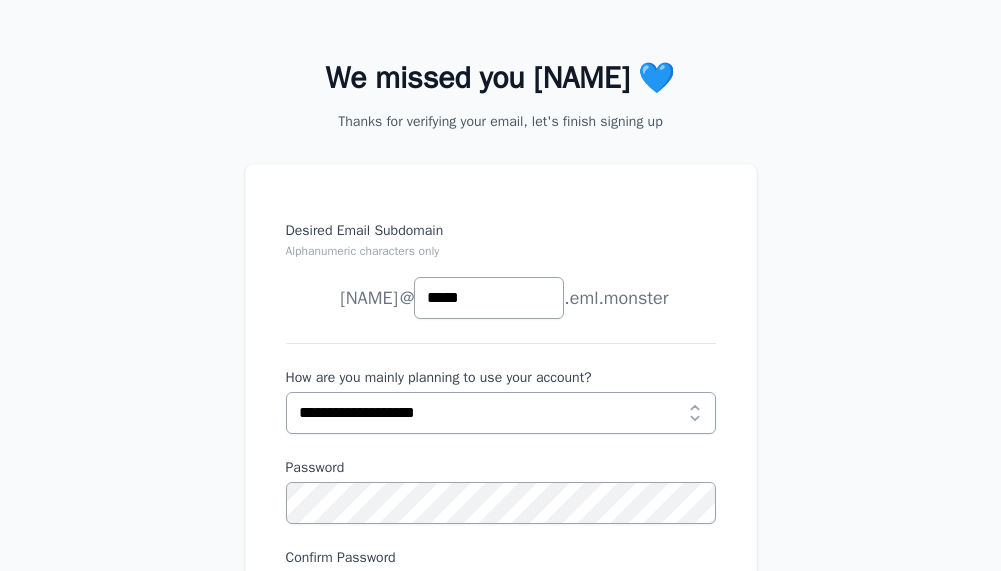 click on "Password" at bounding box center [501, 491] 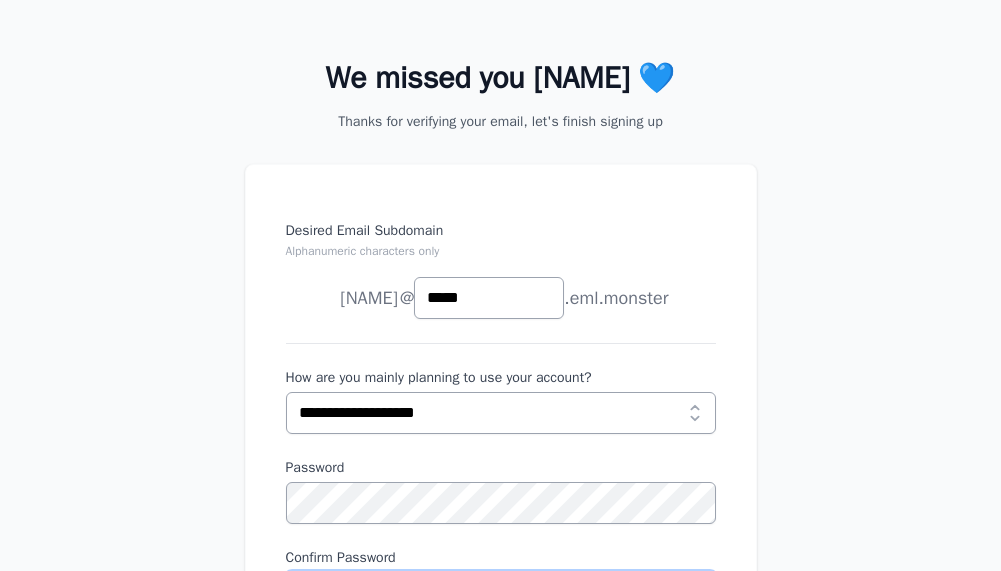 scroll, scrollTop: 408, scrollLeft: 0, axis: vertical 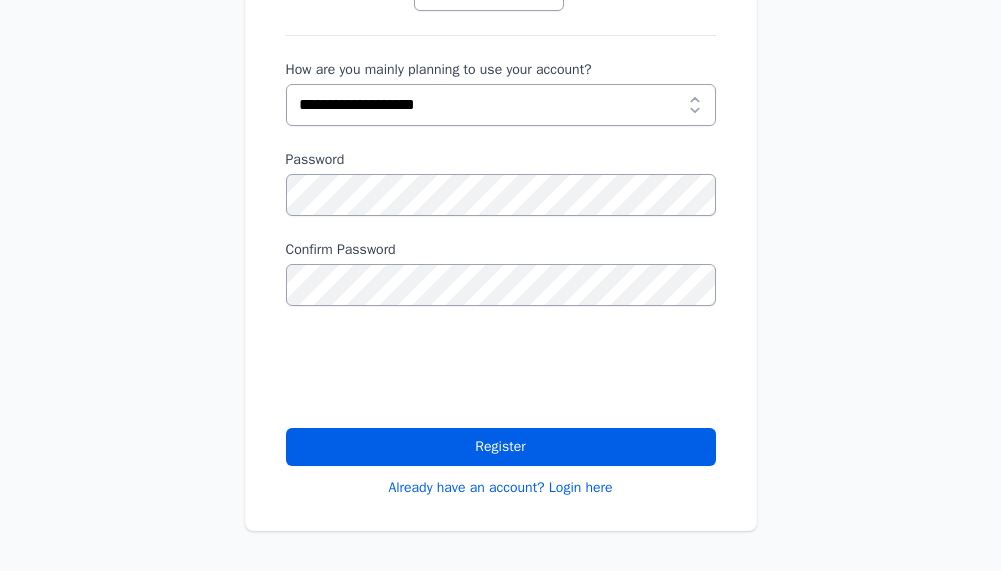 drag, startPoint x: 216, startPoint y: 86, endPoint x: 279, endPoint y: 156, distance: 94.17537 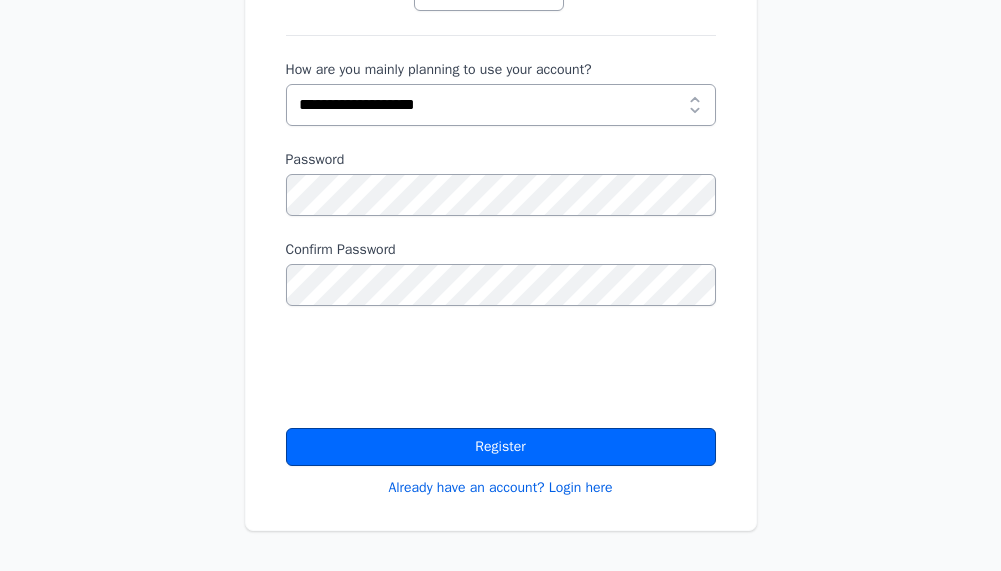 click on "Register" at bounding box center (501, 447) 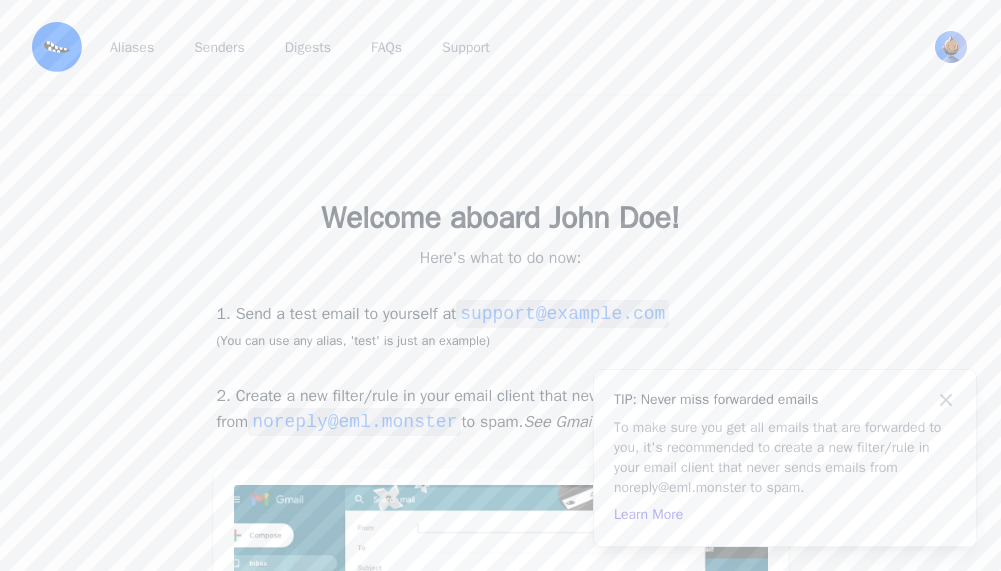 scroll, scrollTop: 0, scrollLeft: 0, axis: both 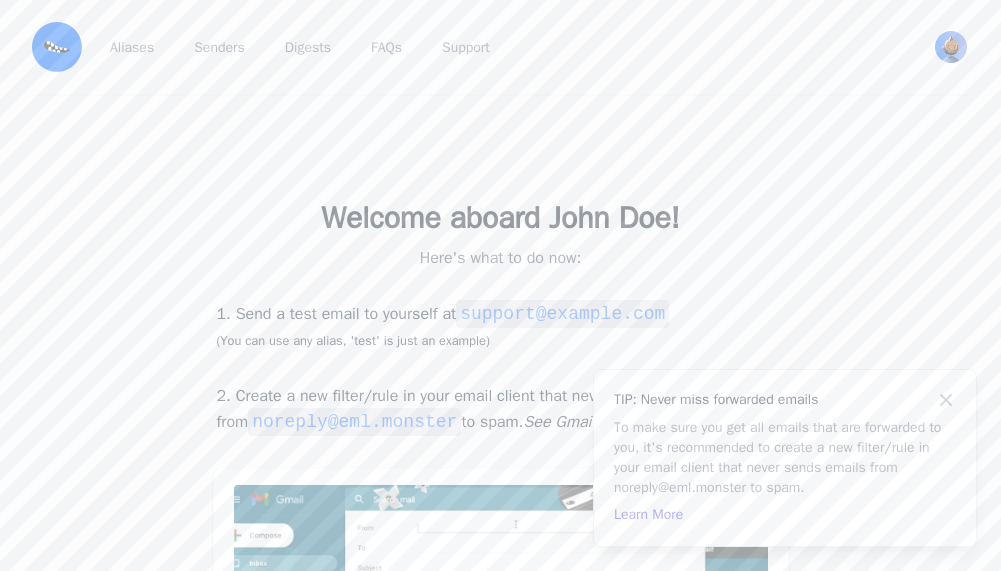 drag, startPoint x: 500, startPoint y: 313, endPoint x: 688, endPoint y: 320, distance: 188.13028 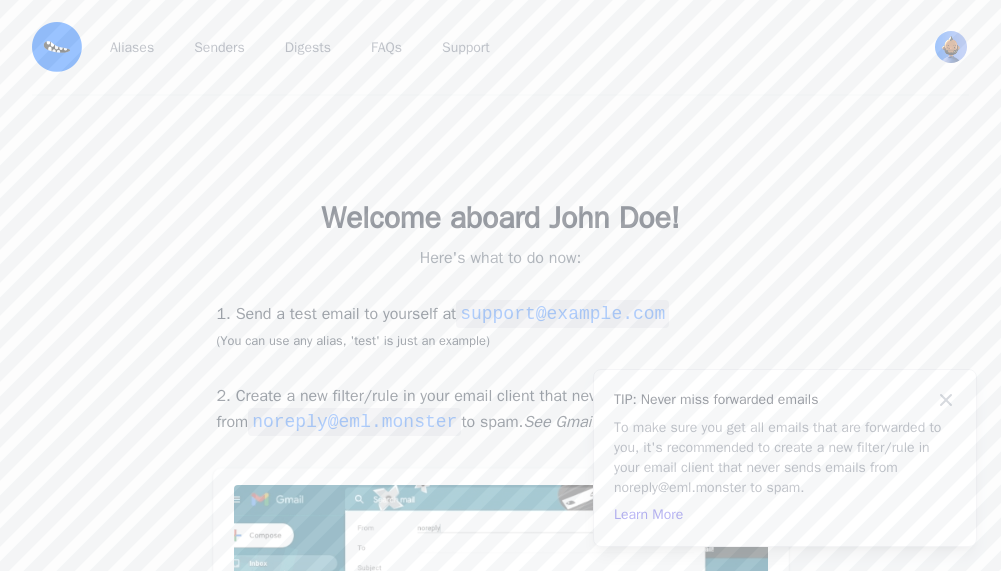 click on "1. Send a test email to yourself at  support@example.com (You can use any alias, 'test' is just an example)" at bounding box center (501, 326) 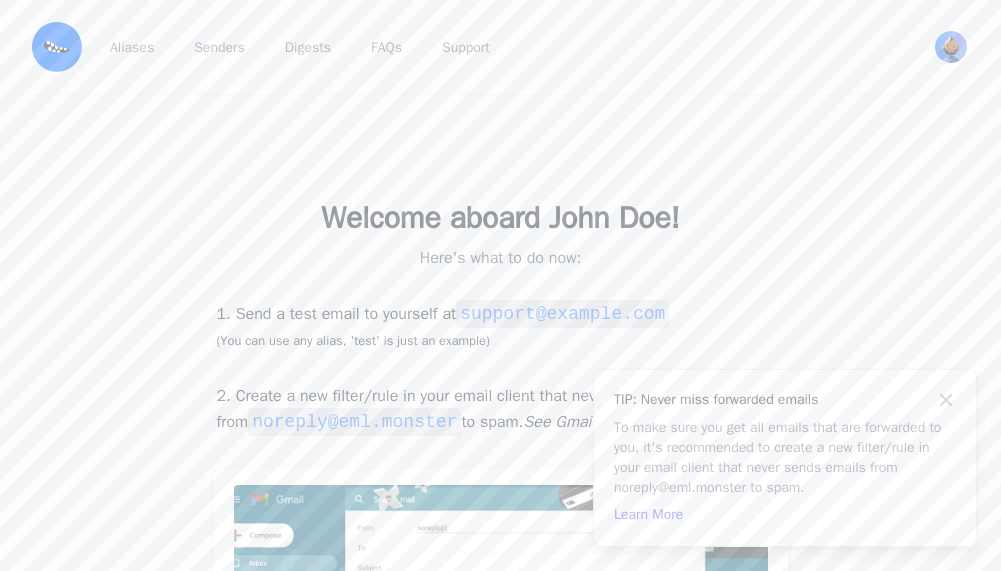 copy on "support@example.com" 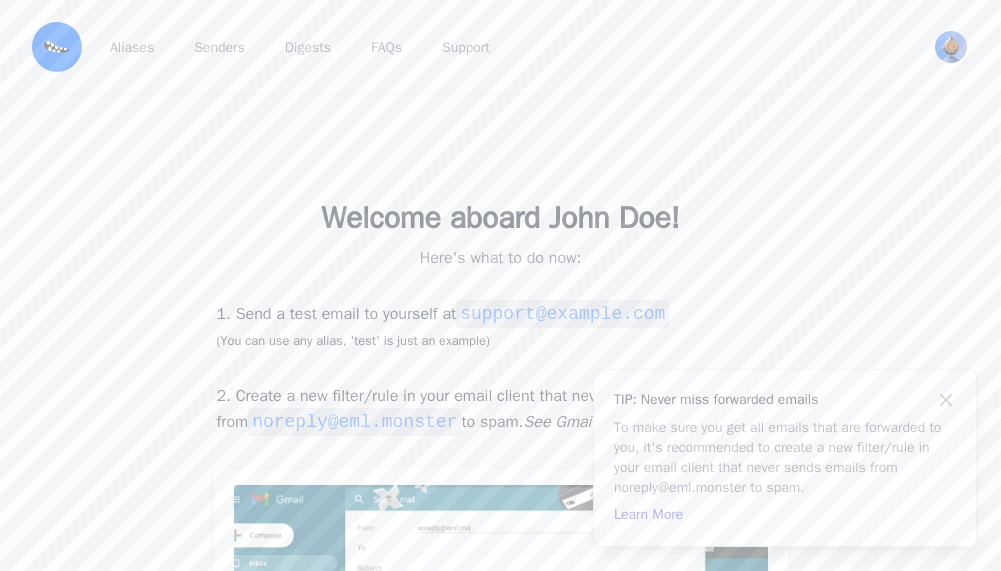 copy on "support@example.com" 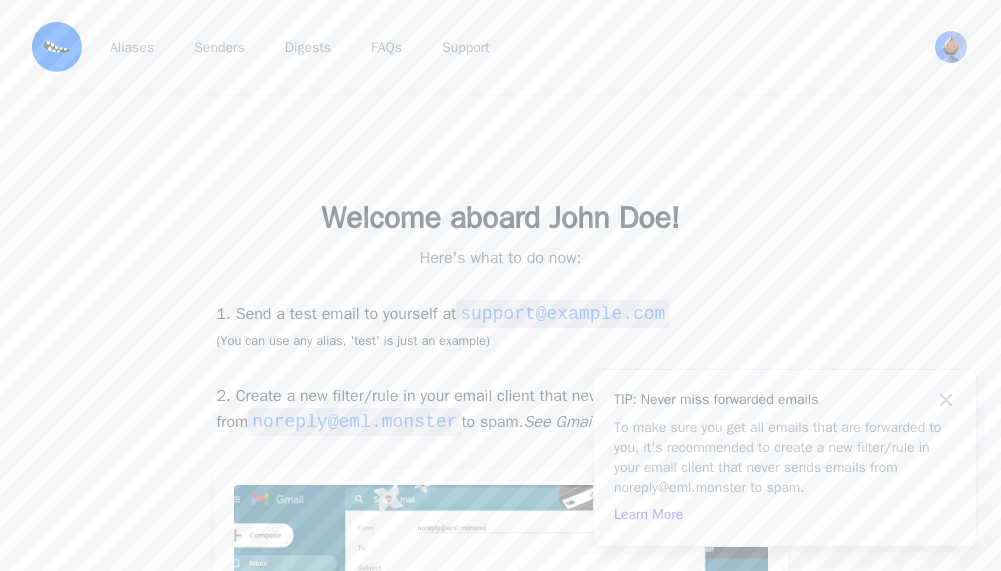 click on "Welcome aboard [NAME]!
Here's what to do now:
1. Send a test email to yourself at  support@example.com (You can use any alias, 'test' is just an example)
2. Create a new filter/rule in your email client that never sends emails from  support@example.com  to spam.  See Gmail example  👇
Go to Dashboard" at bounding box center [500, 503] 